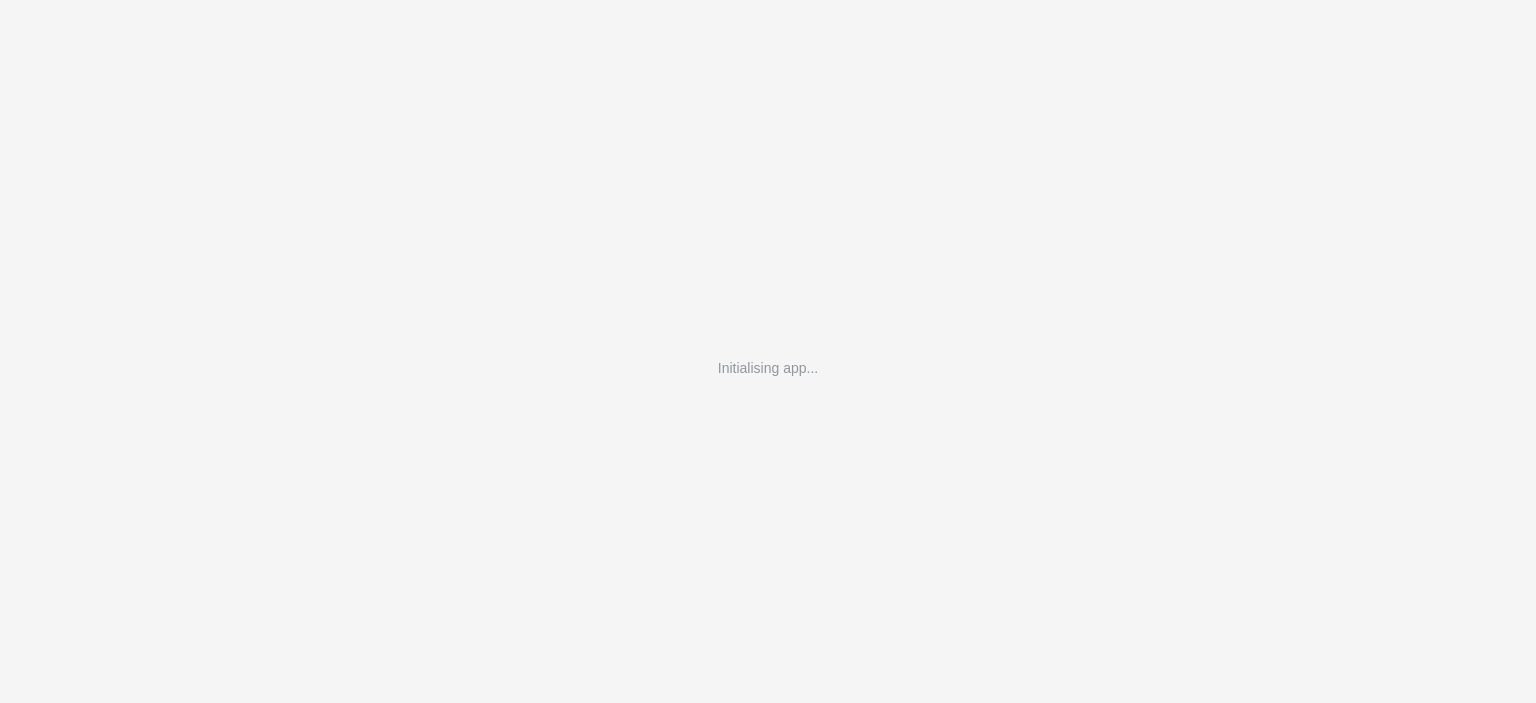 scroll, scrollTop: 0, scrollLeft: 0, axis: both 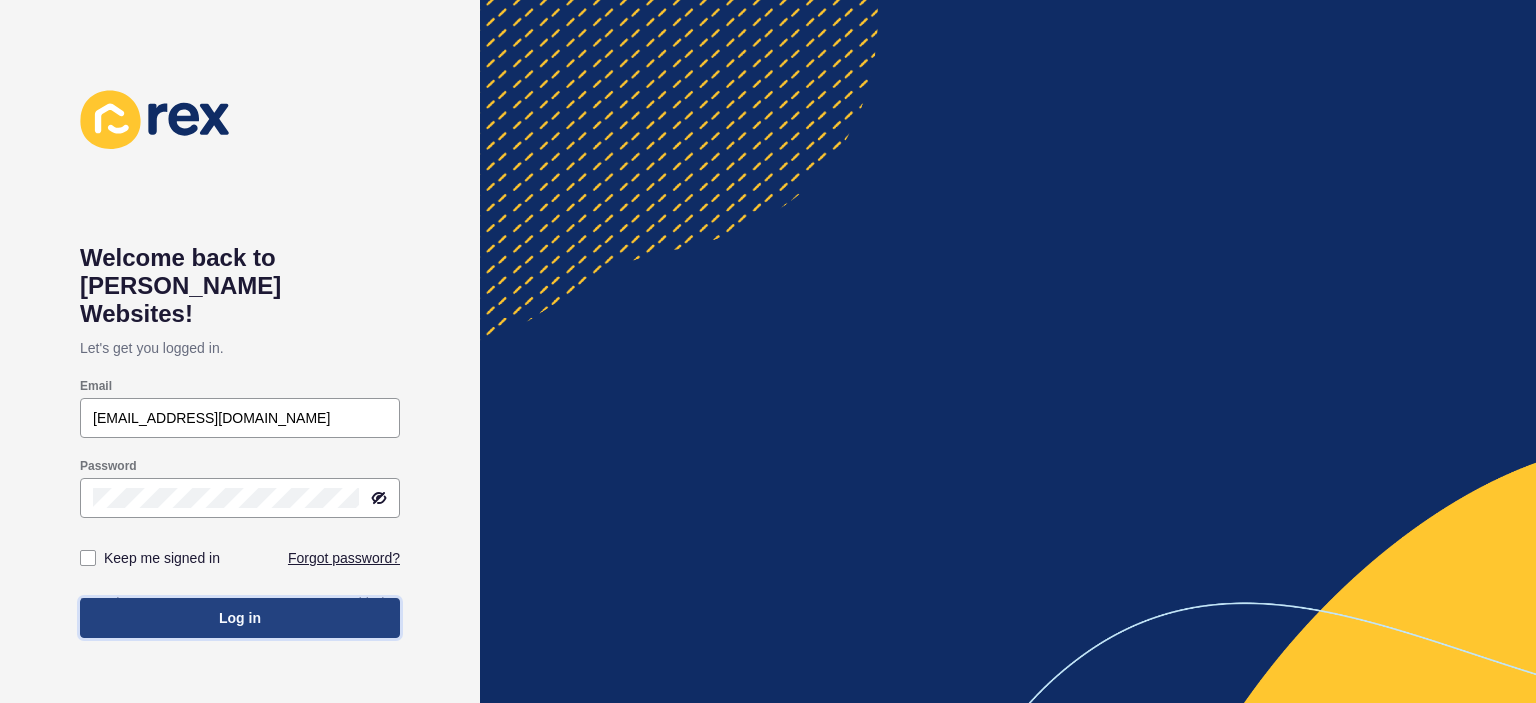 click on "Log in" at bounding box center [240, 618] 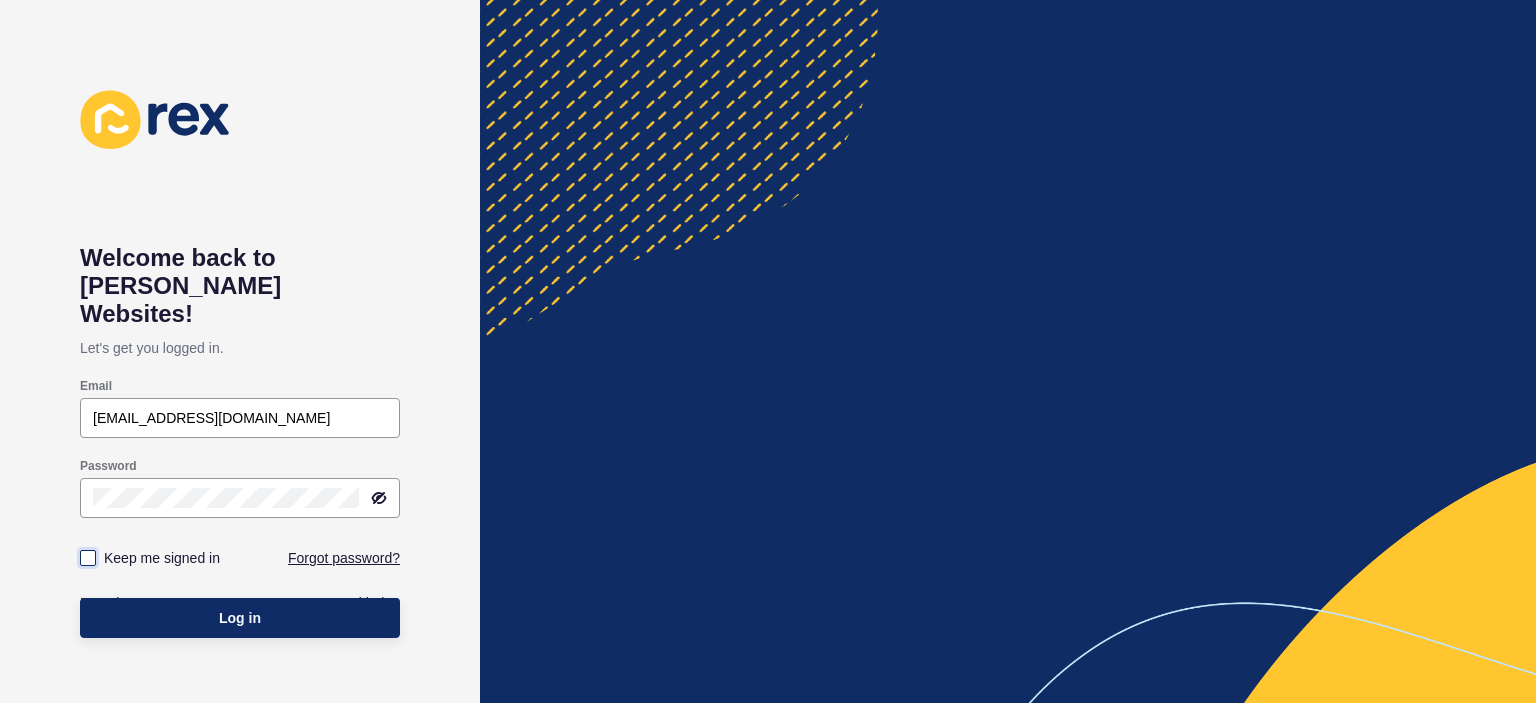 click at bounding box center [88, 558] 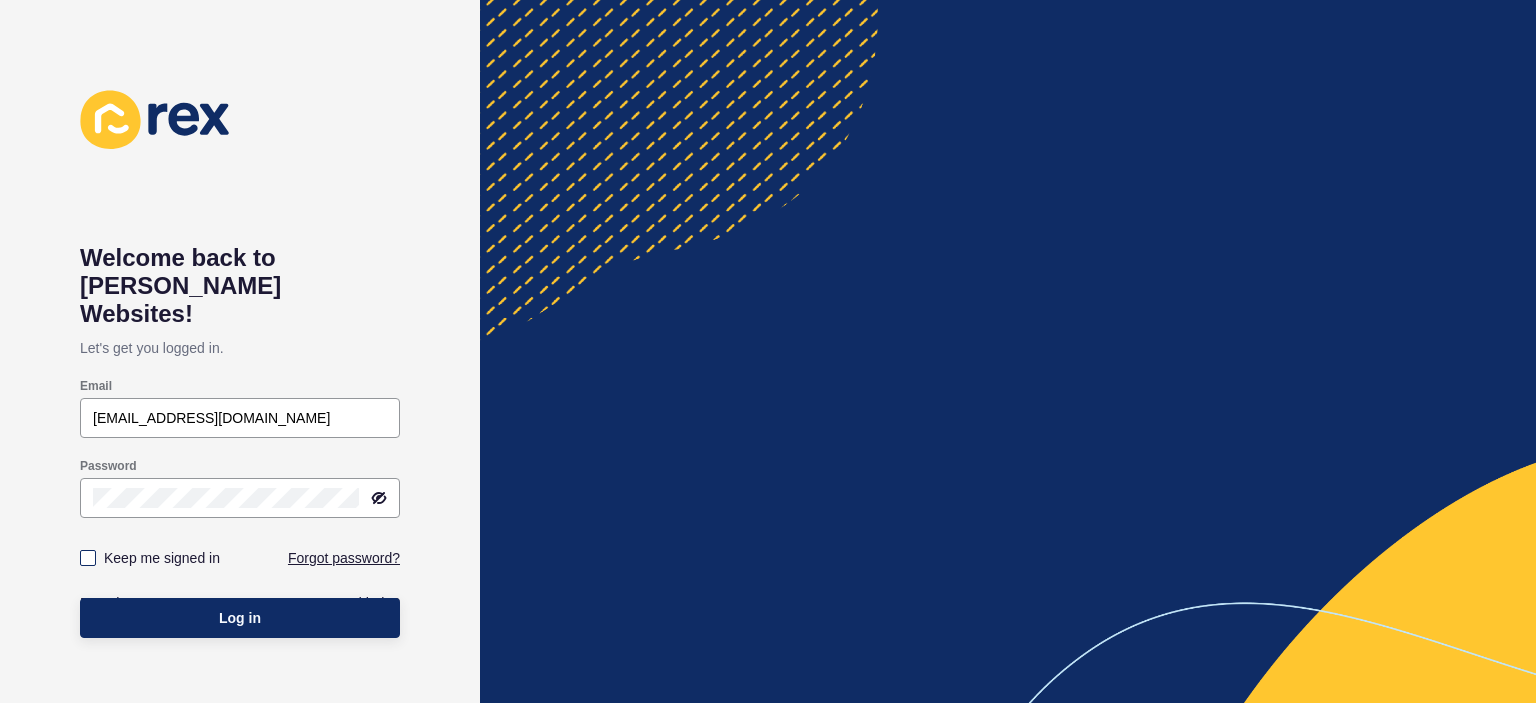 click on "Keep me signed in" at bounding box center [90, 558] 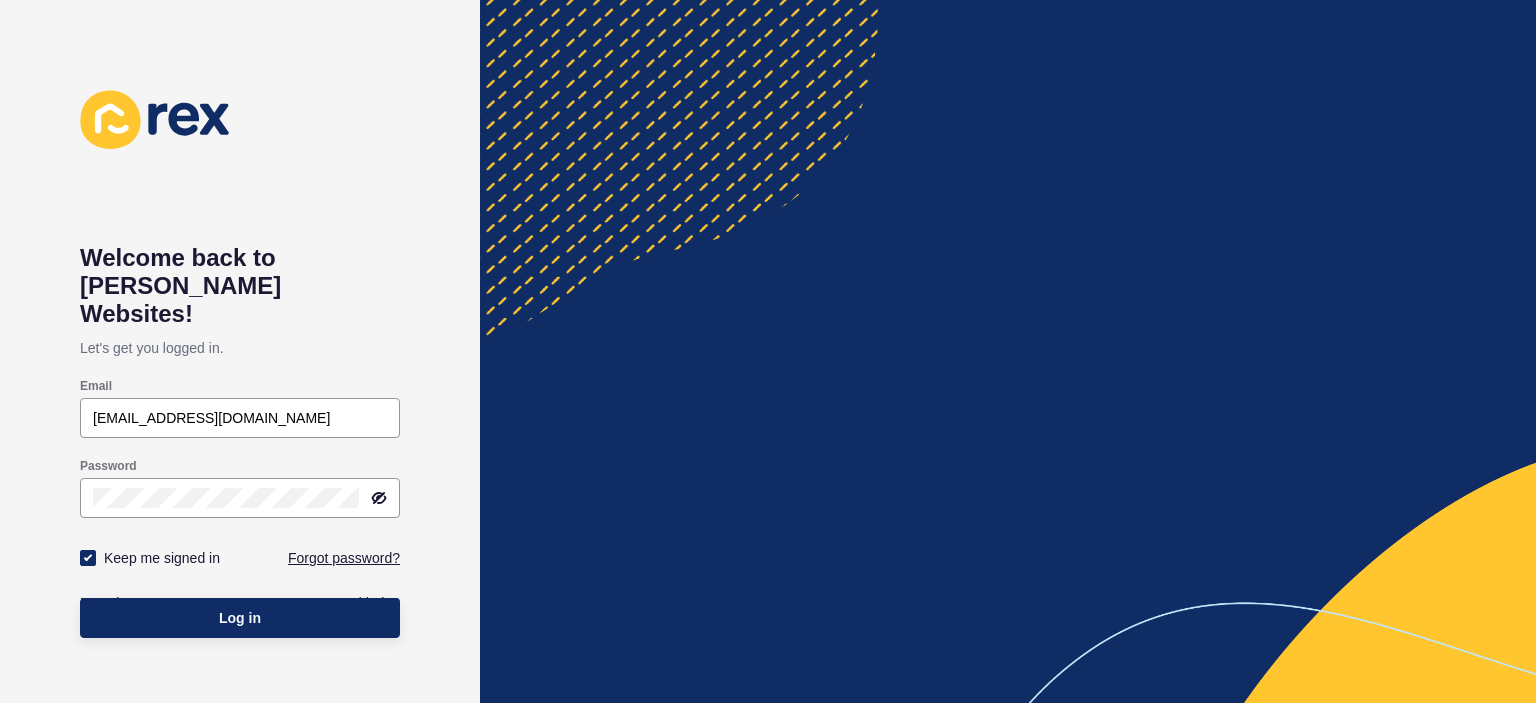 checkbox on "true" 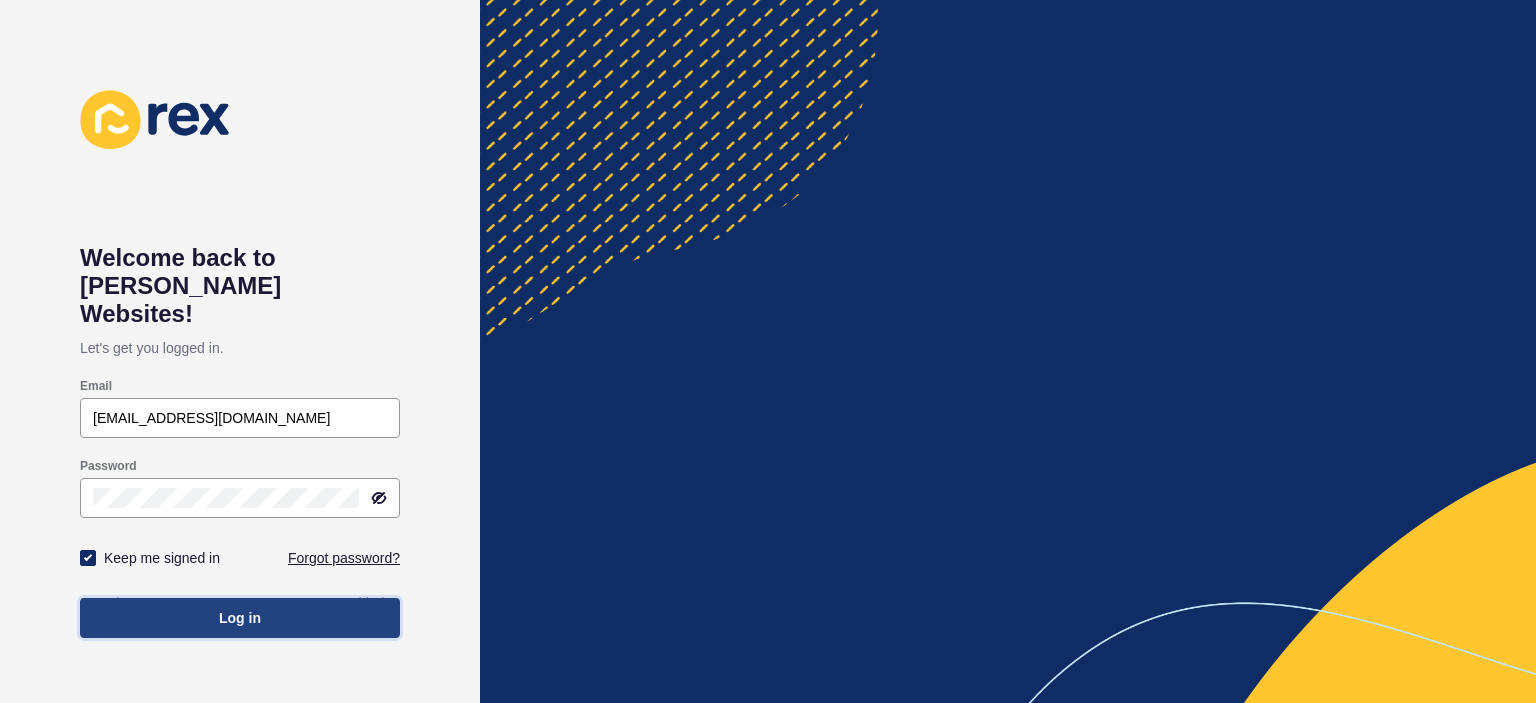 click on "Log in" at bounding box center (240, 618) 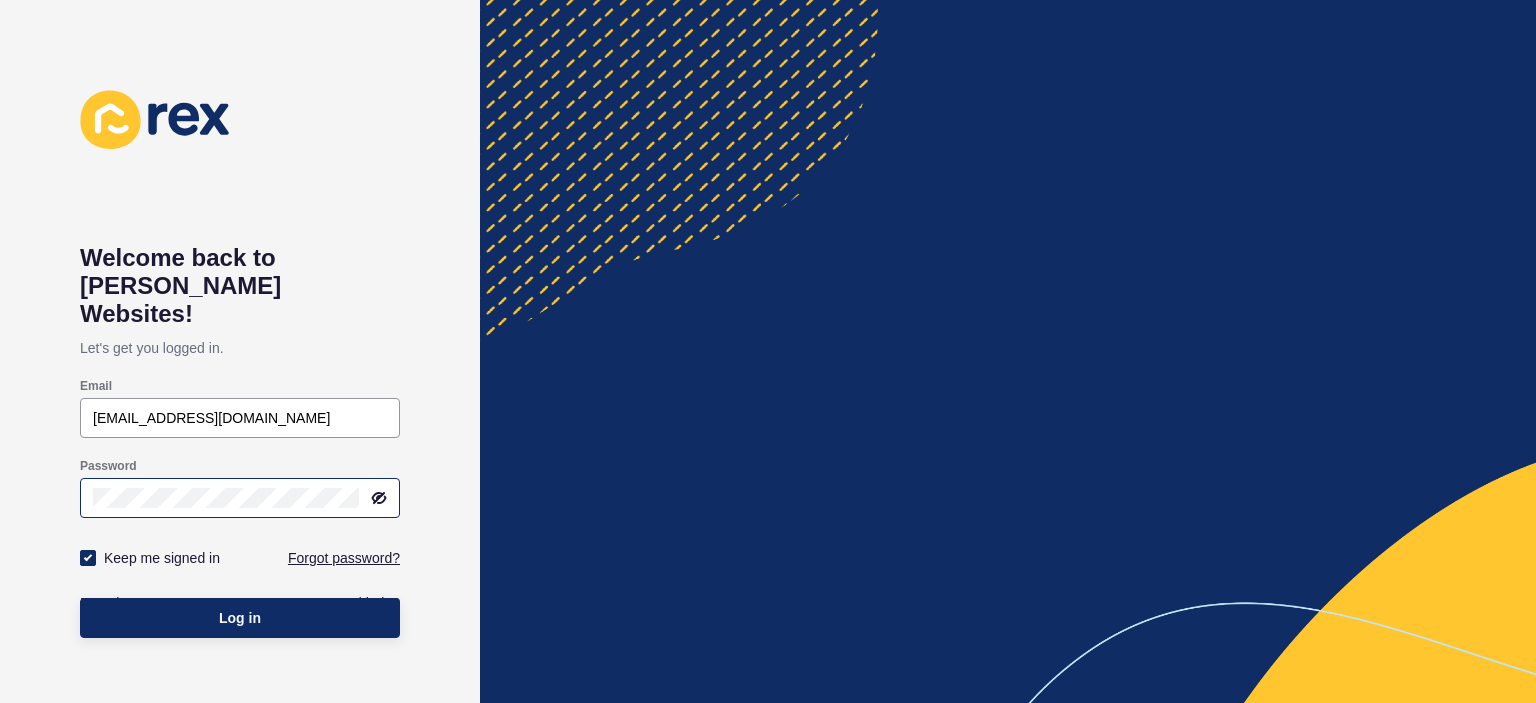 click 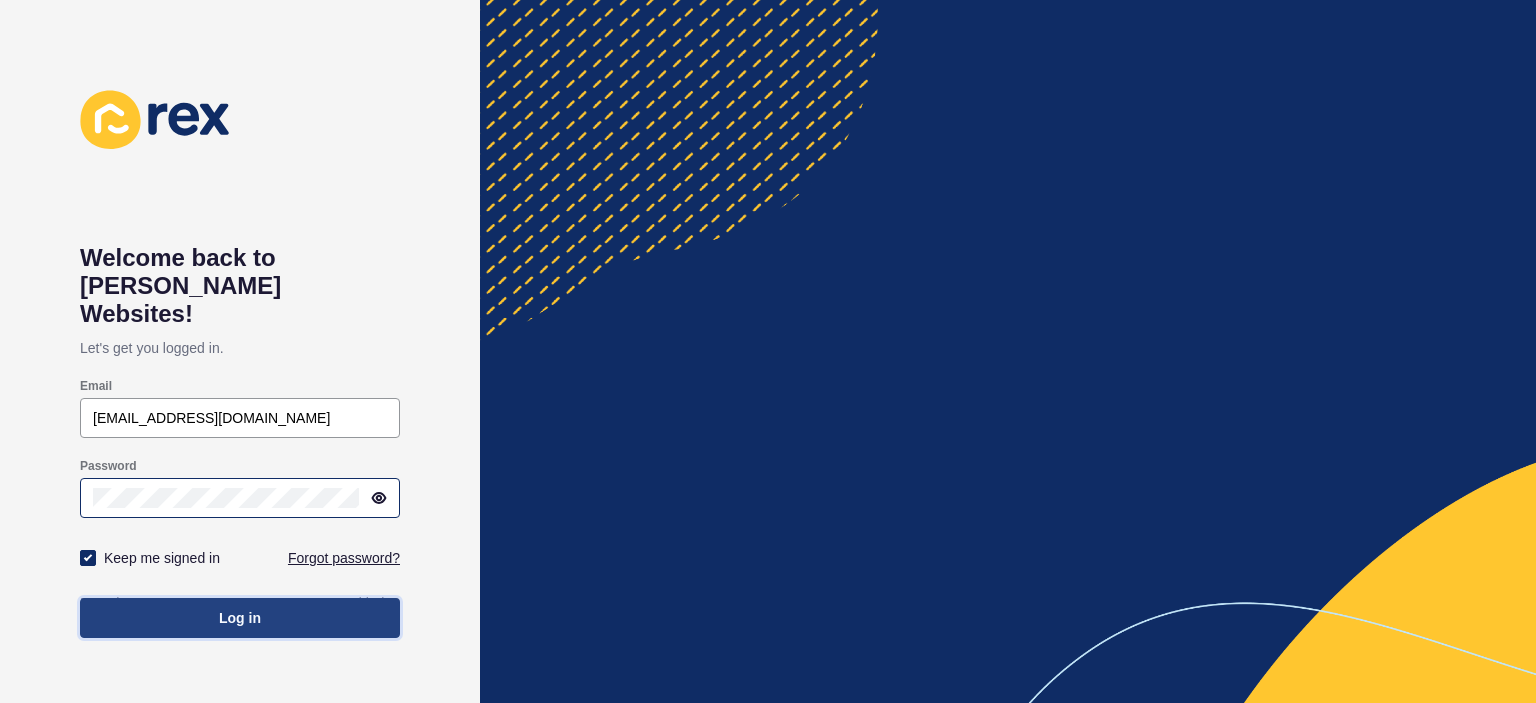 click on "Log in" at bounding box center (240, 618) 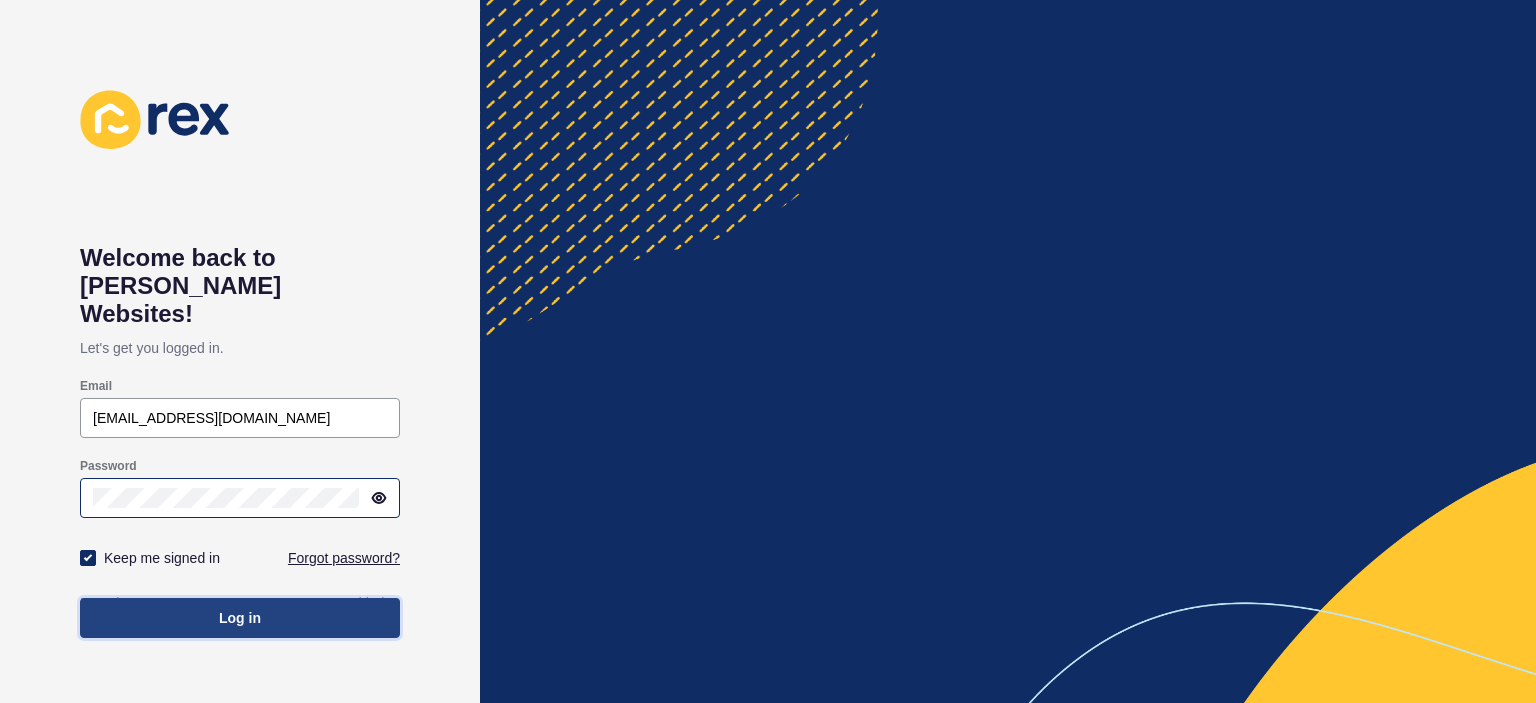 click on "Log in" at bounding box center [240, 618] 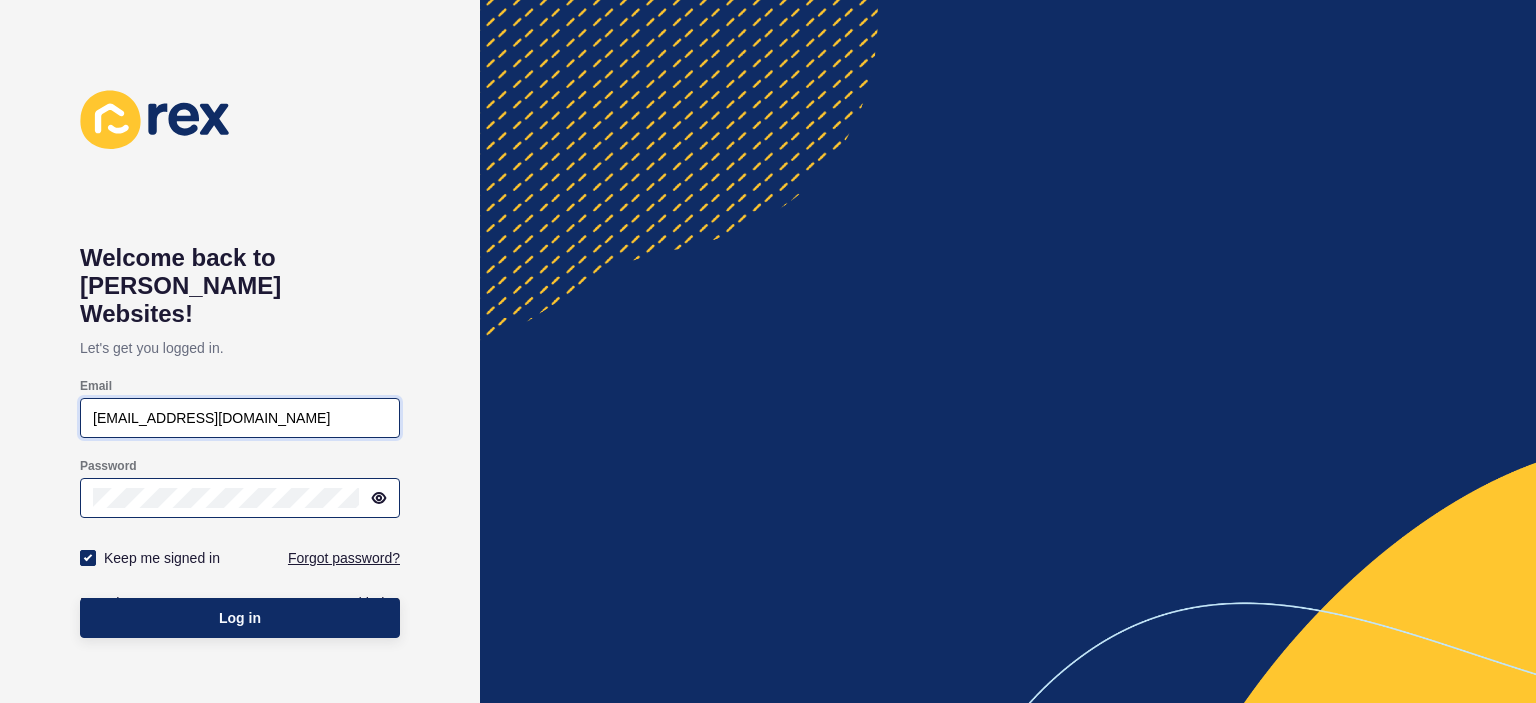 drag, startPoint x: 277, startPoint y: 383, endPoint x: 18, endPoint y: 383, distance: 259 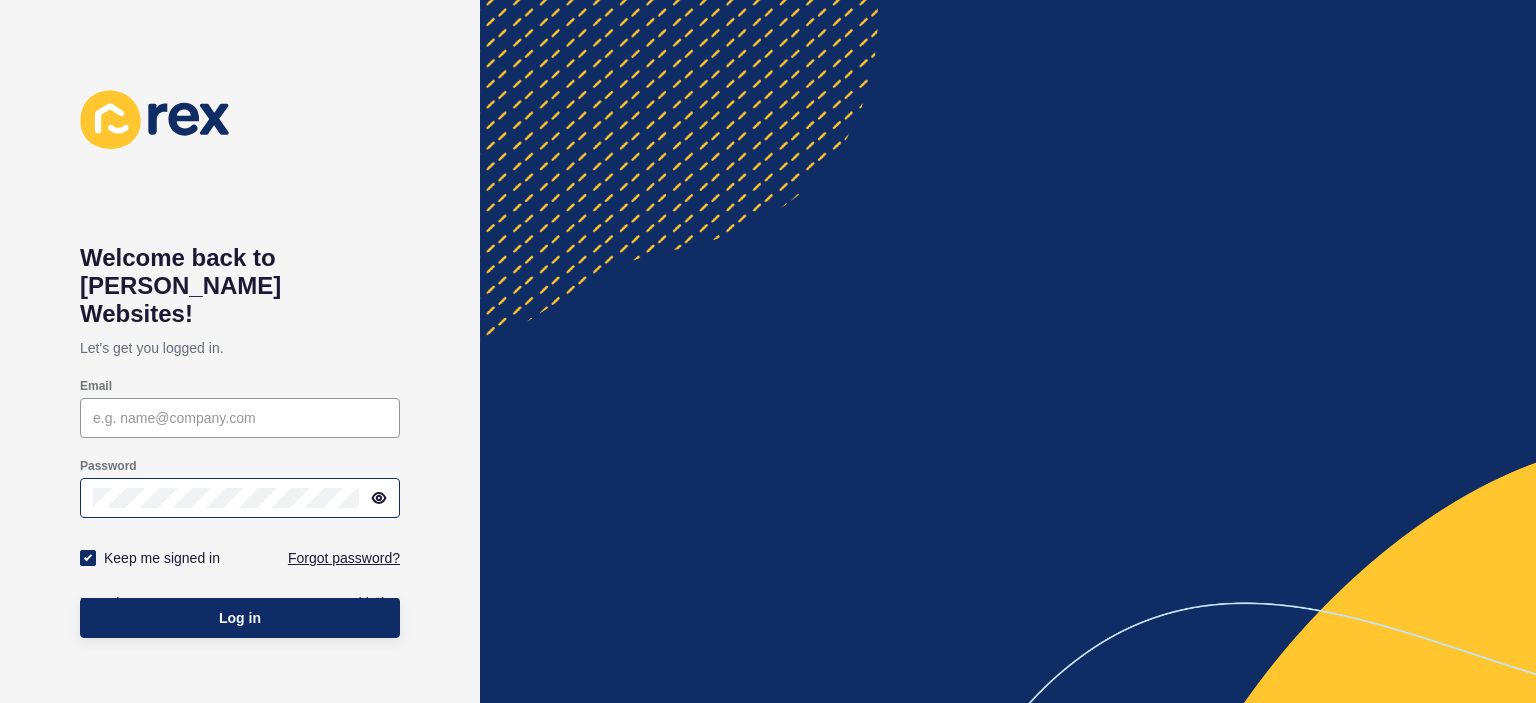 click on "Let's get you logged in." at bounding box center (240, 348) 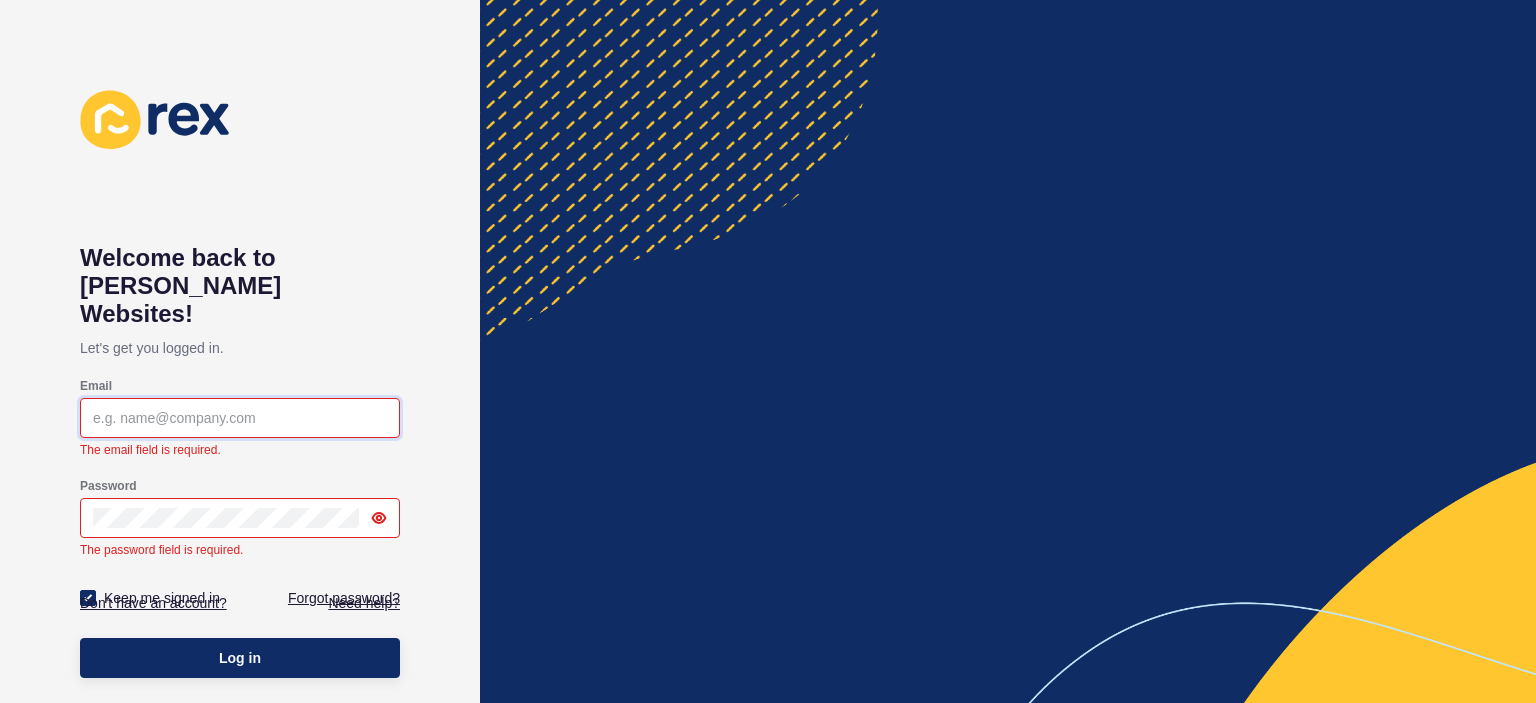 click on "Email" at bounding box center [240, 418] 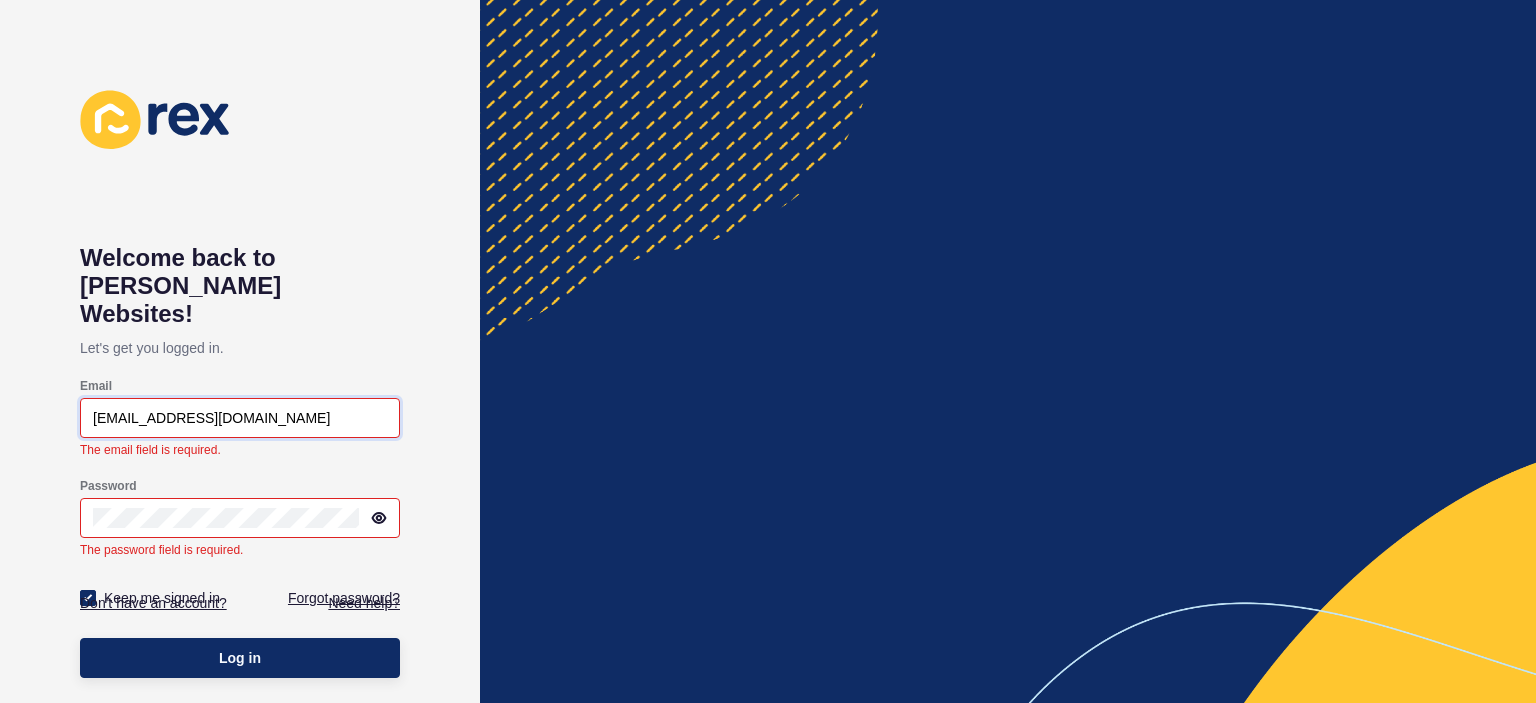 type on "lisarwr17@gmail.com" 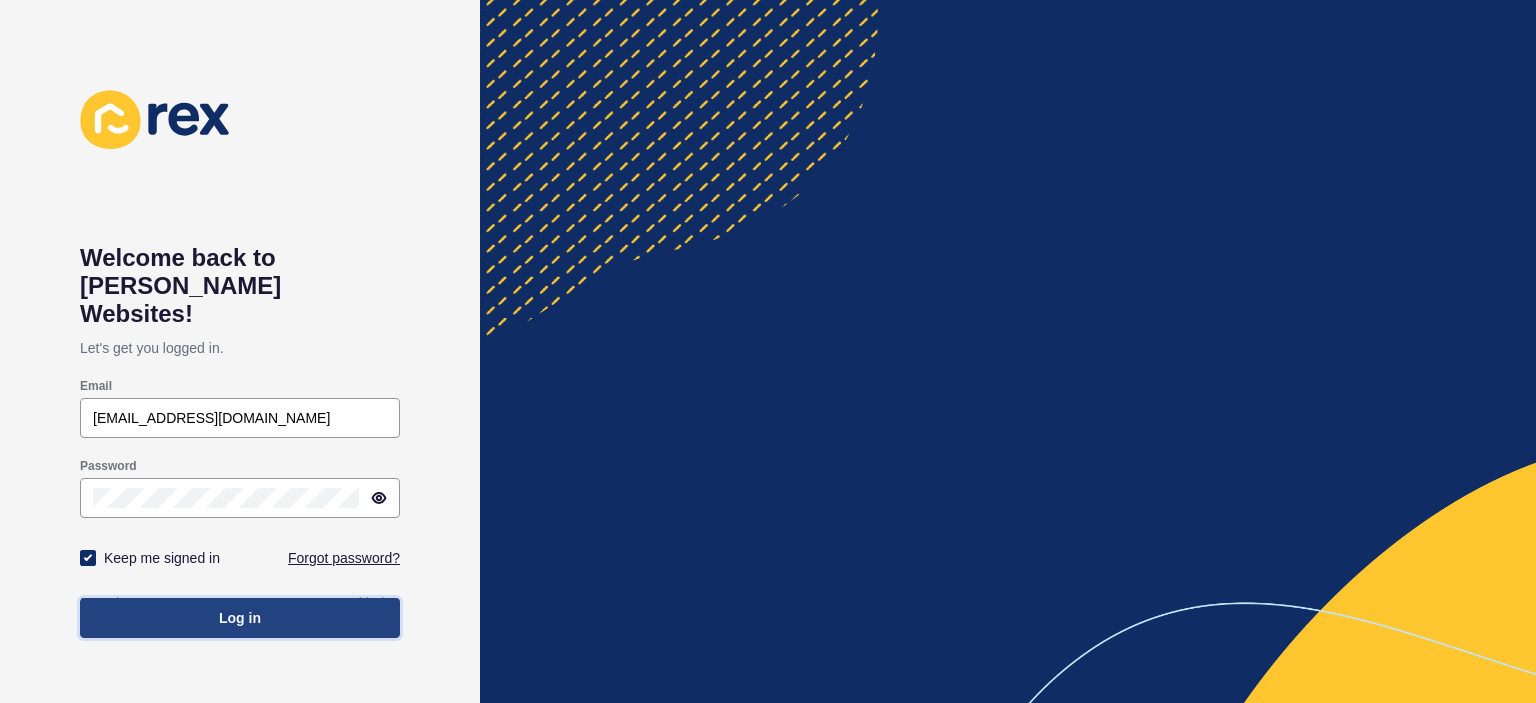 click on "Log in" at bounding box center (240, 618) 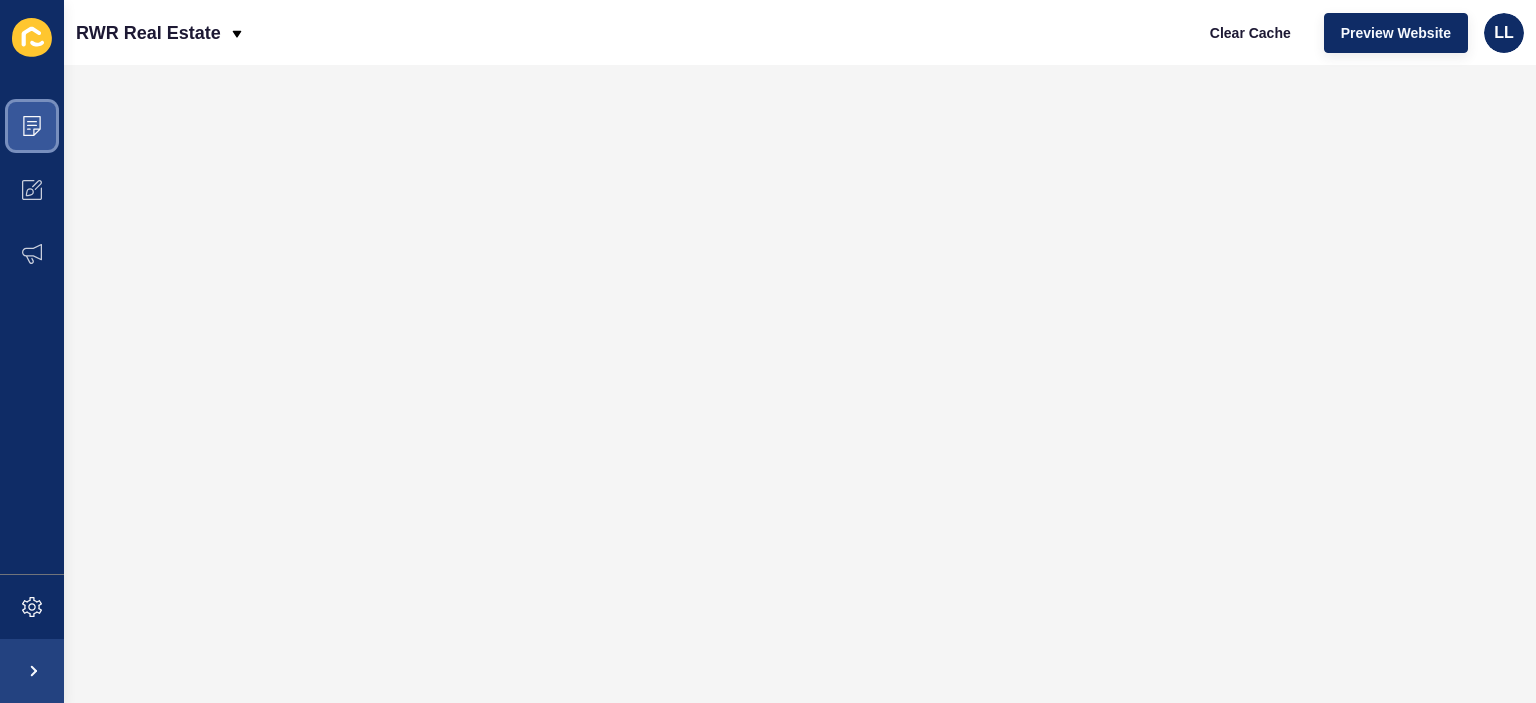 click at bounding box center (32, 126) 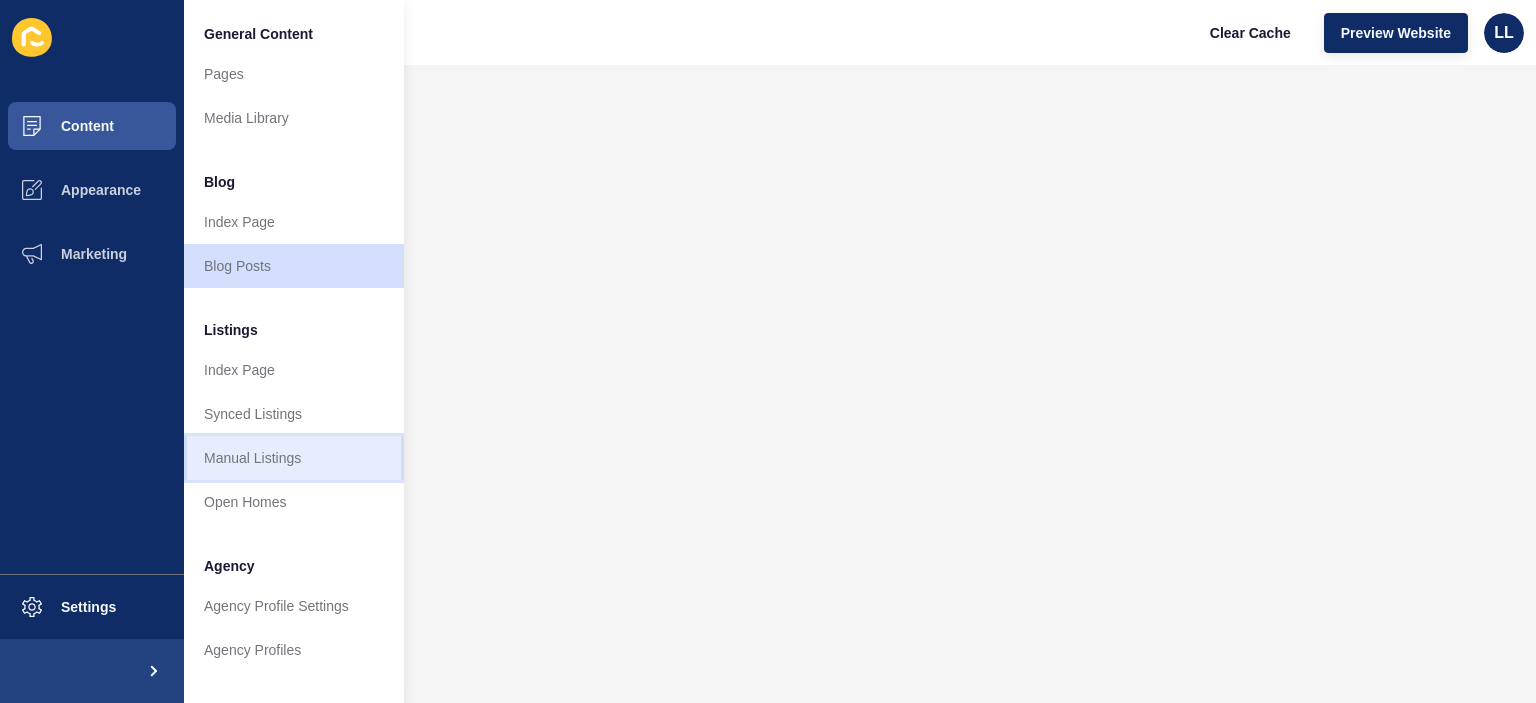 click on "Manual Listings" at bounding box center [294, 458] 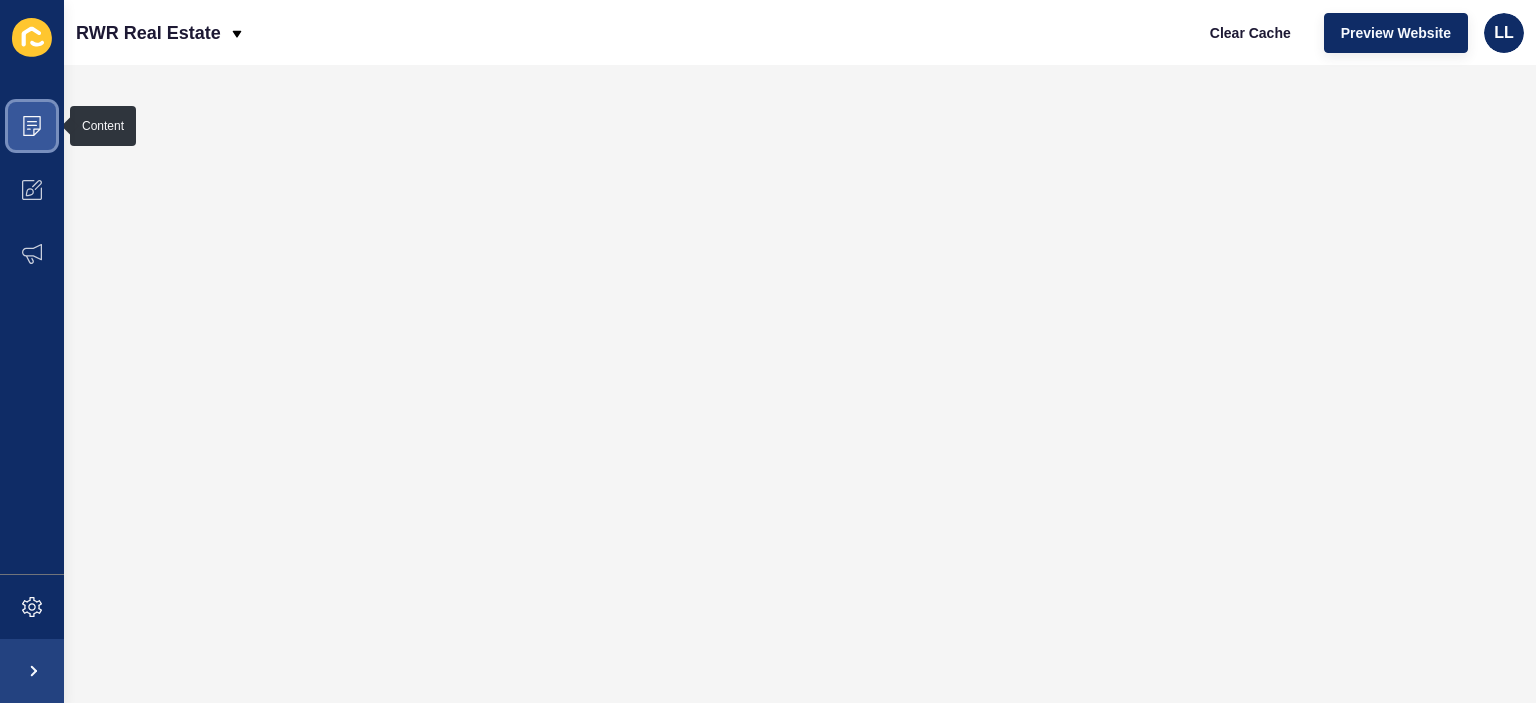 click at bounding box center (32, 126) 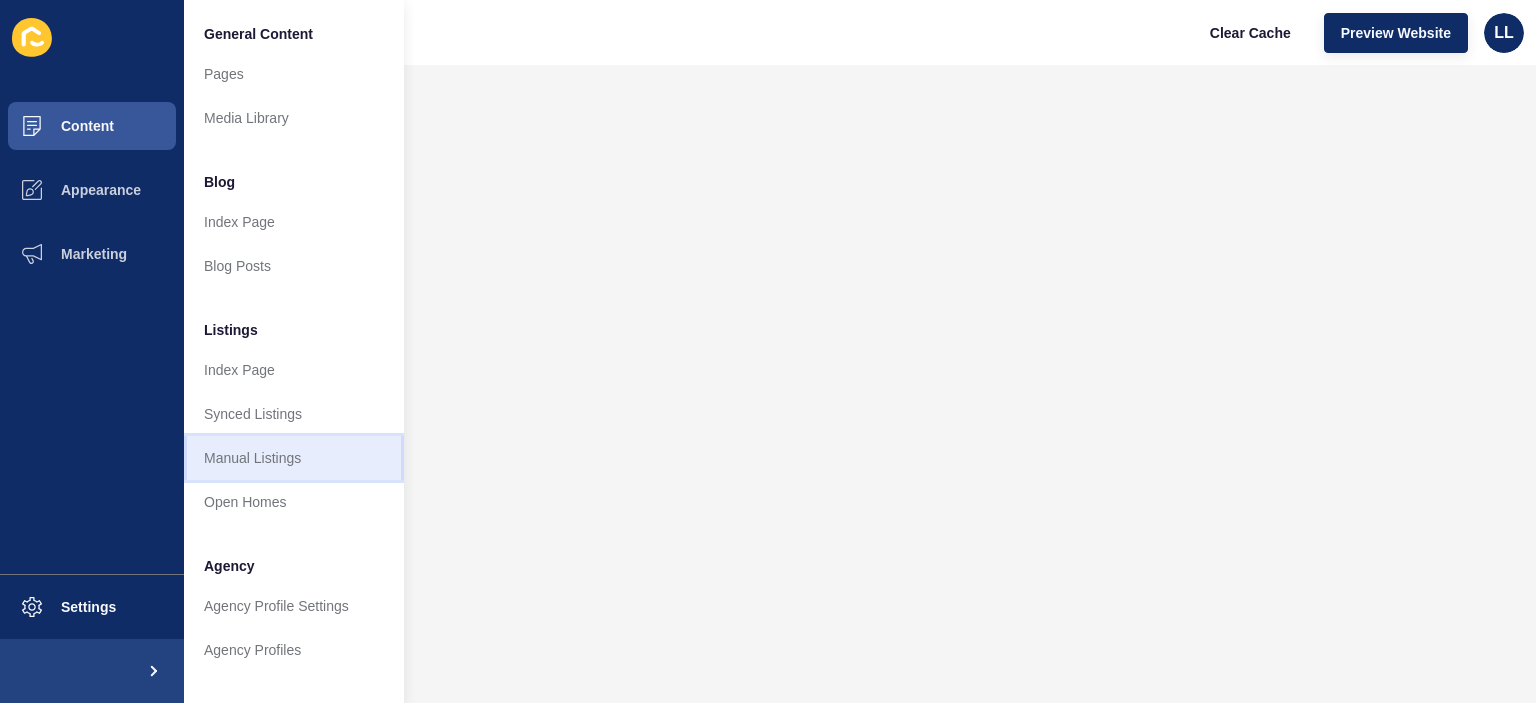 click on "Manual Listings" at bounding box center [294, 458] 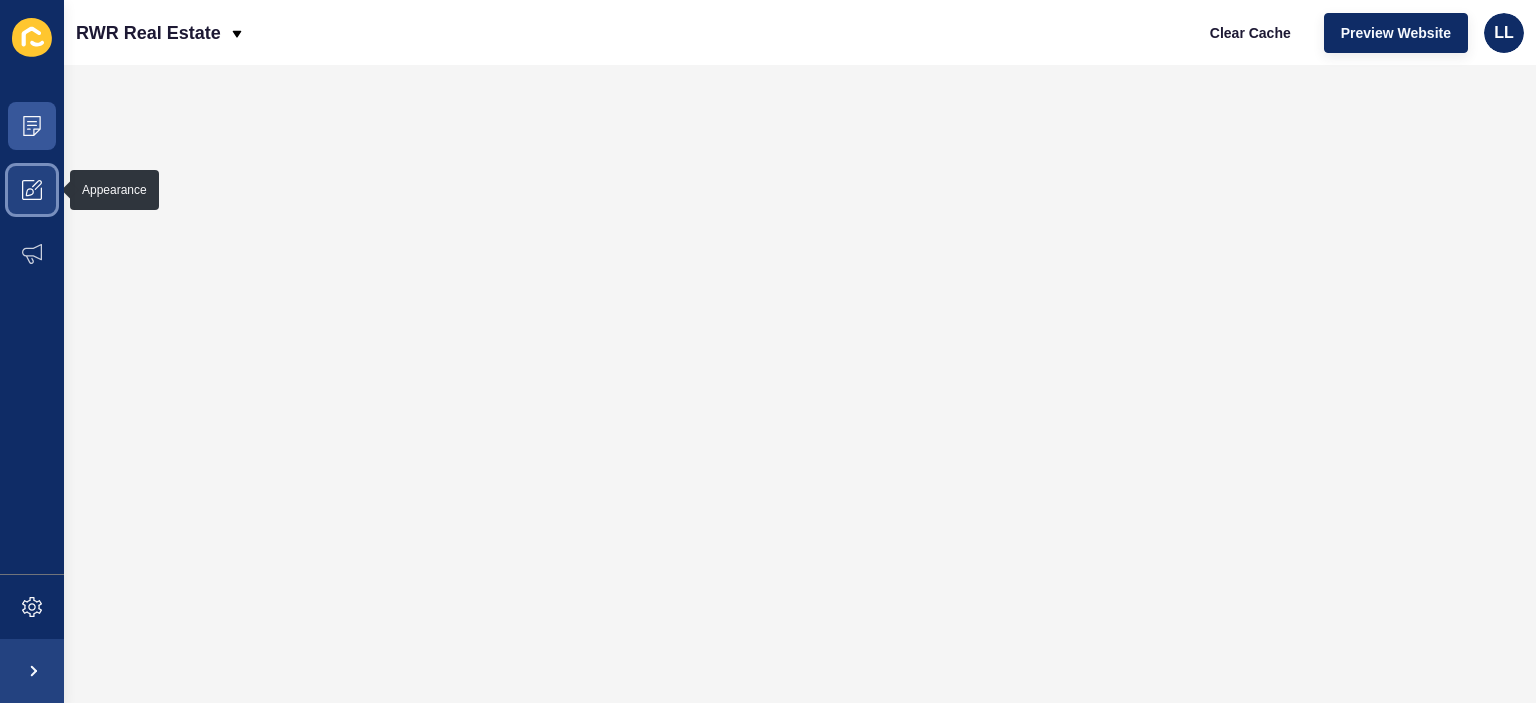 click 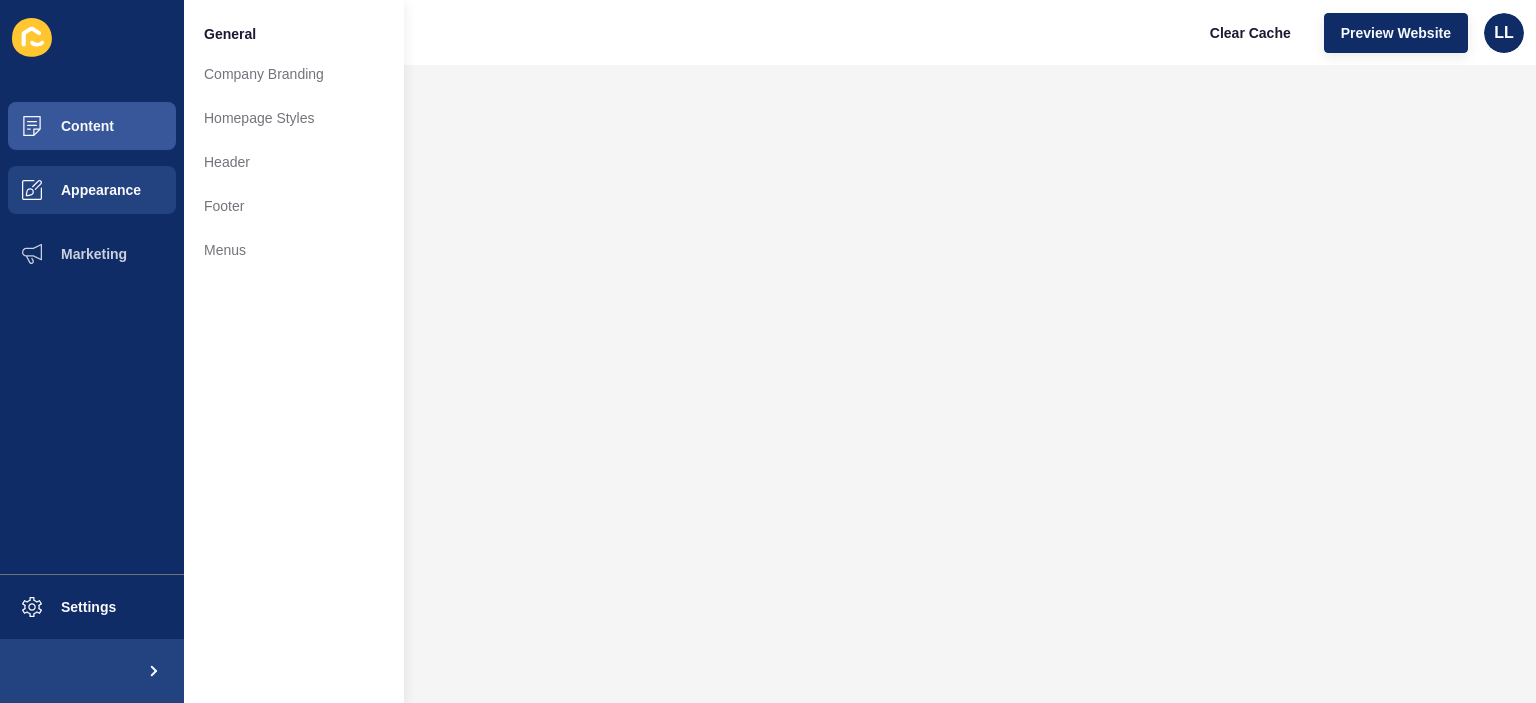 click 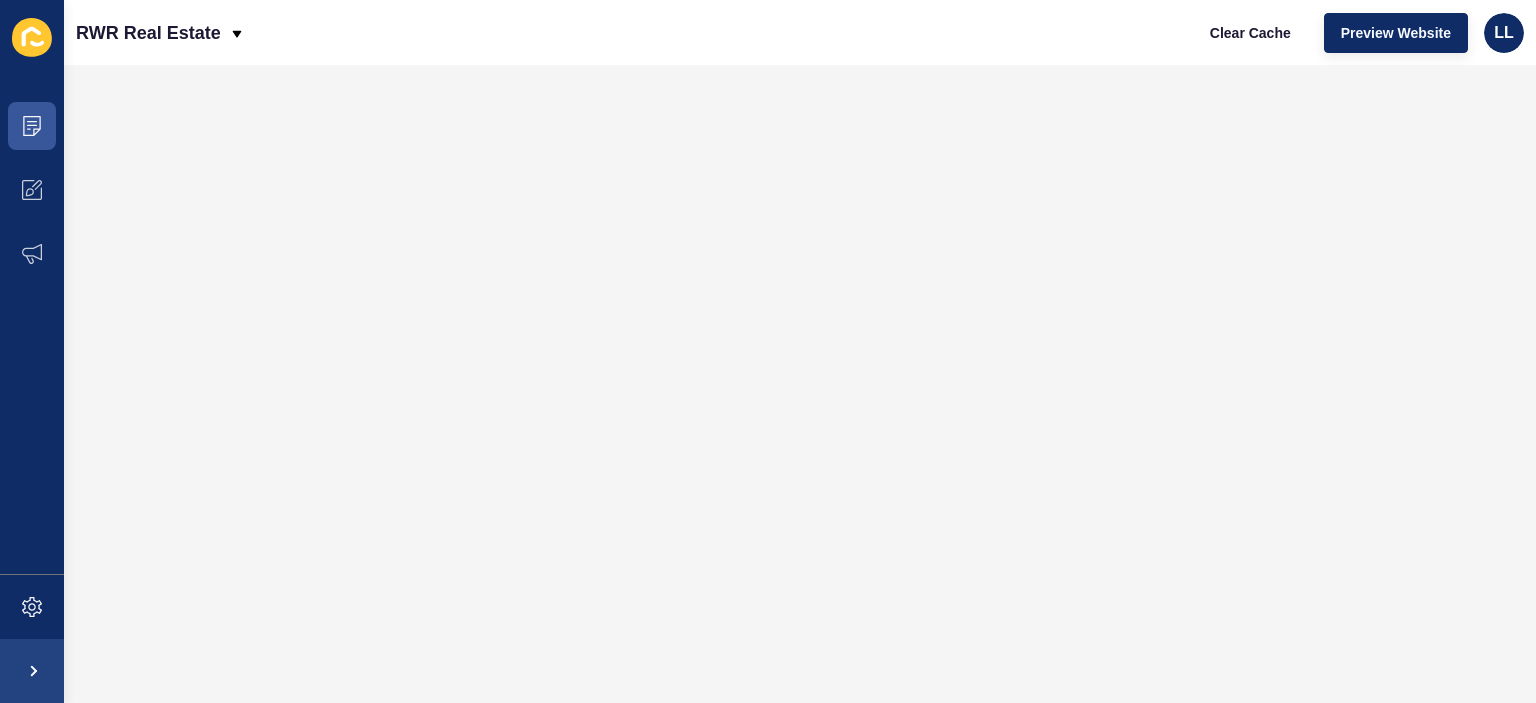 click 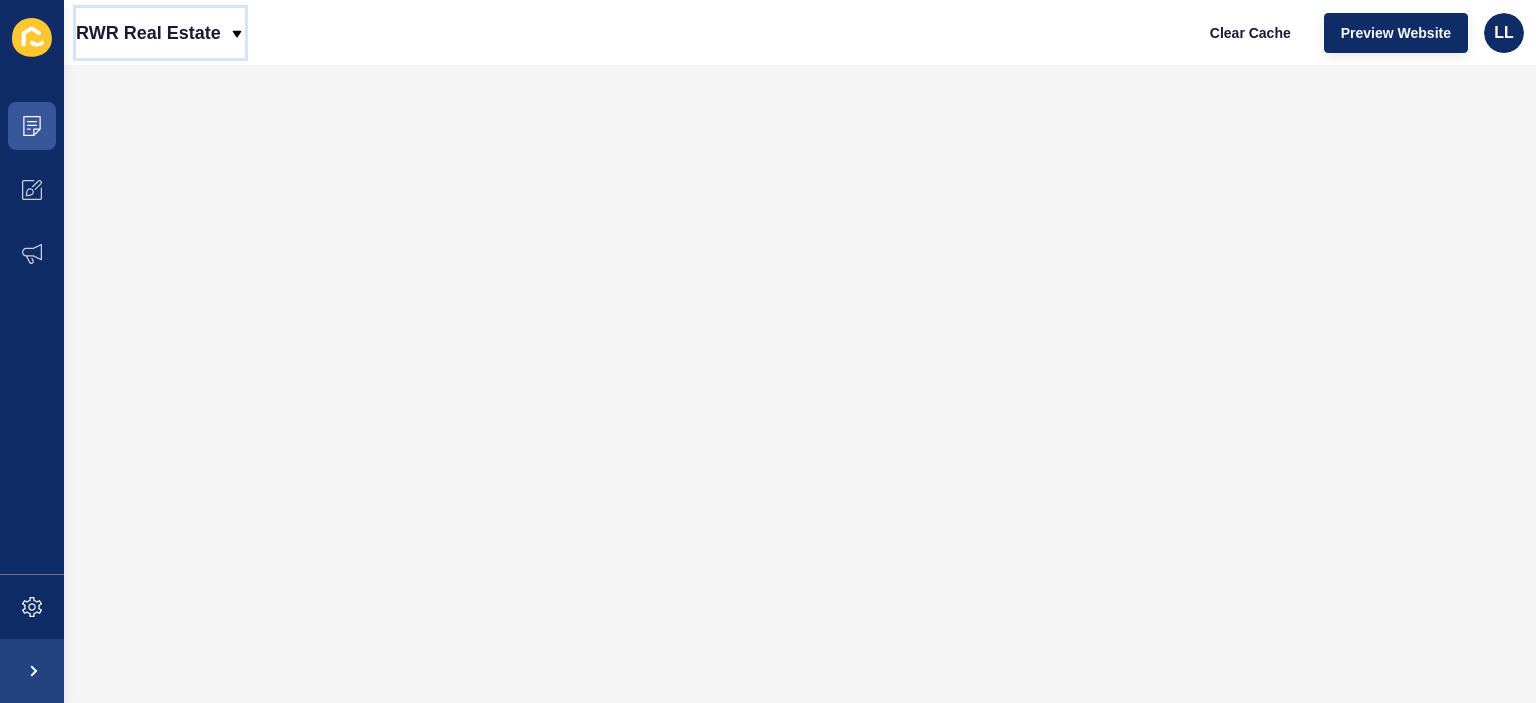 click 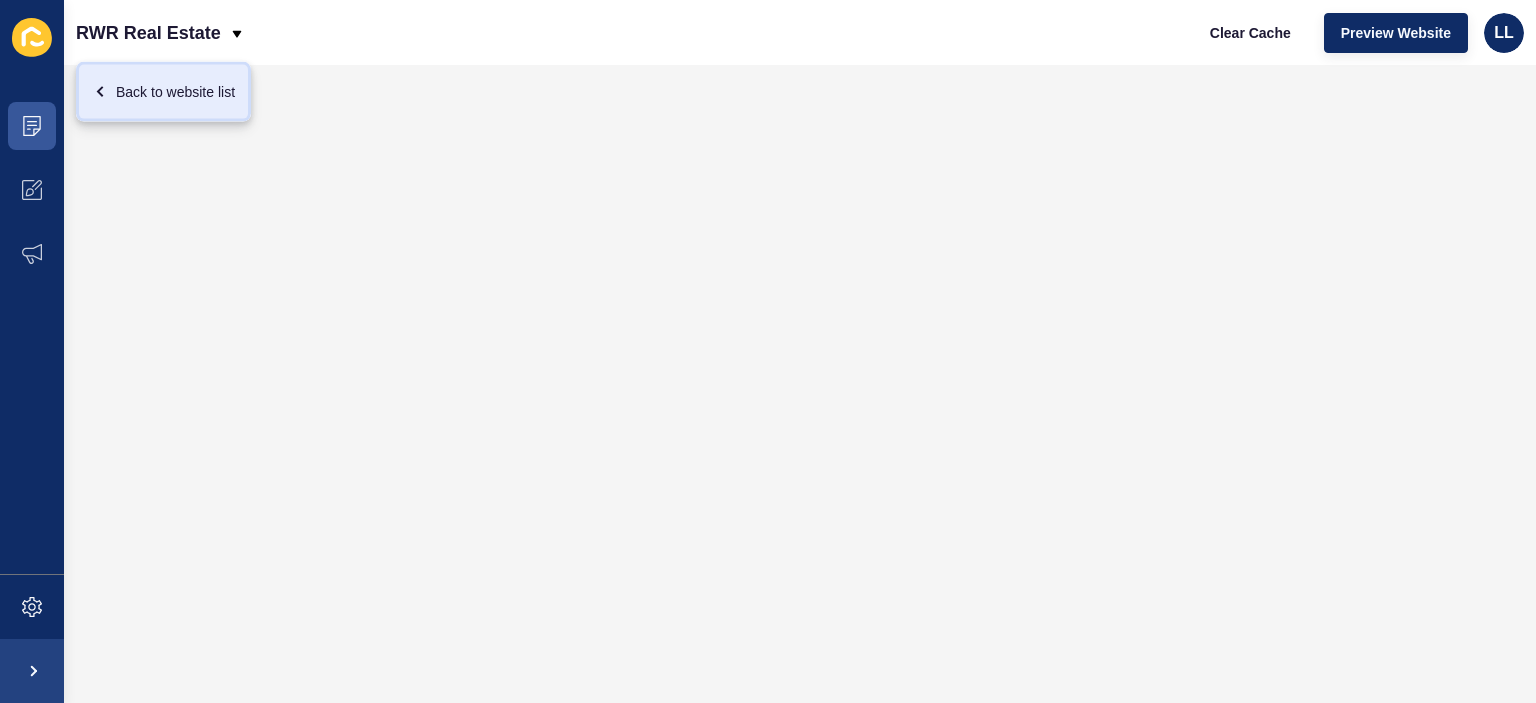 click on "Back to website list" at bounding box center (163, 92) 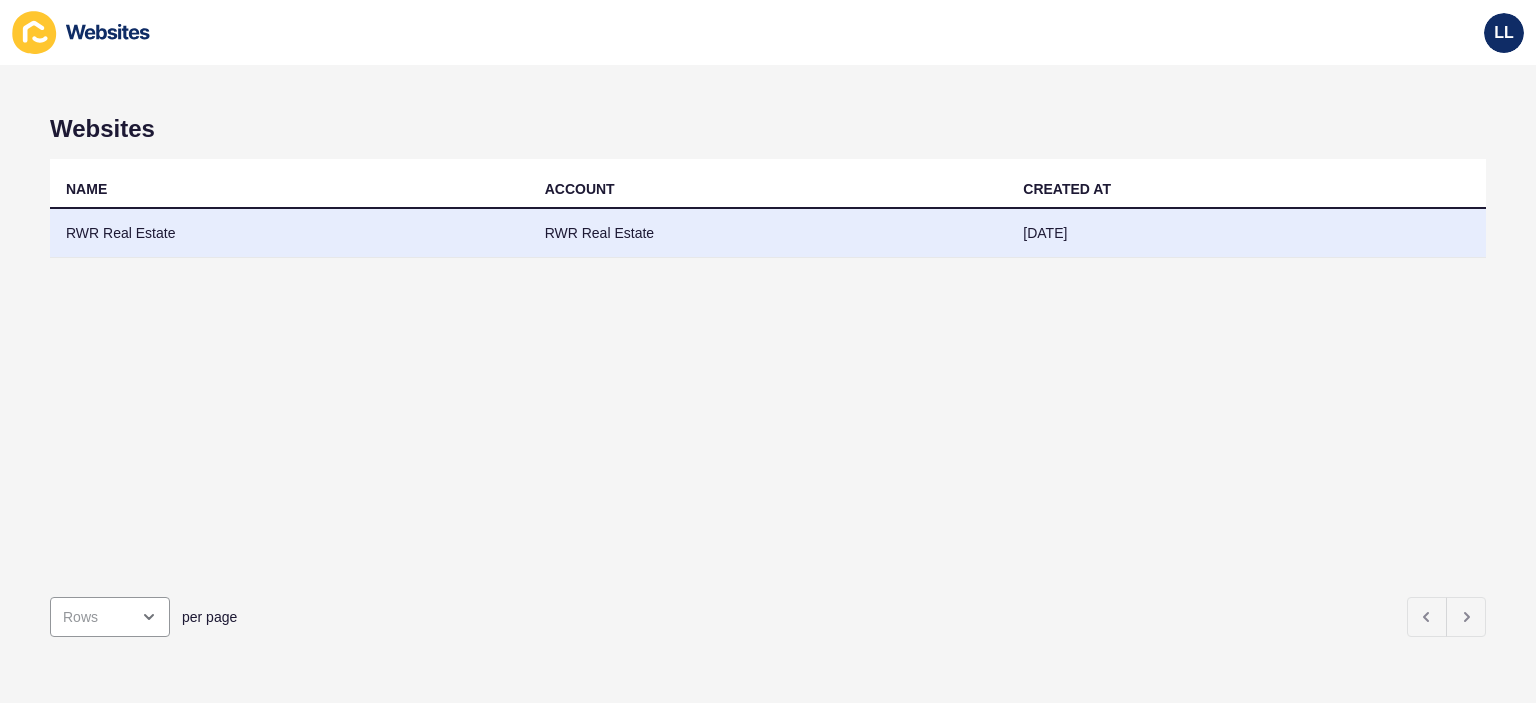 click on "RWR Real Estate" at bounding box center (289, 233) 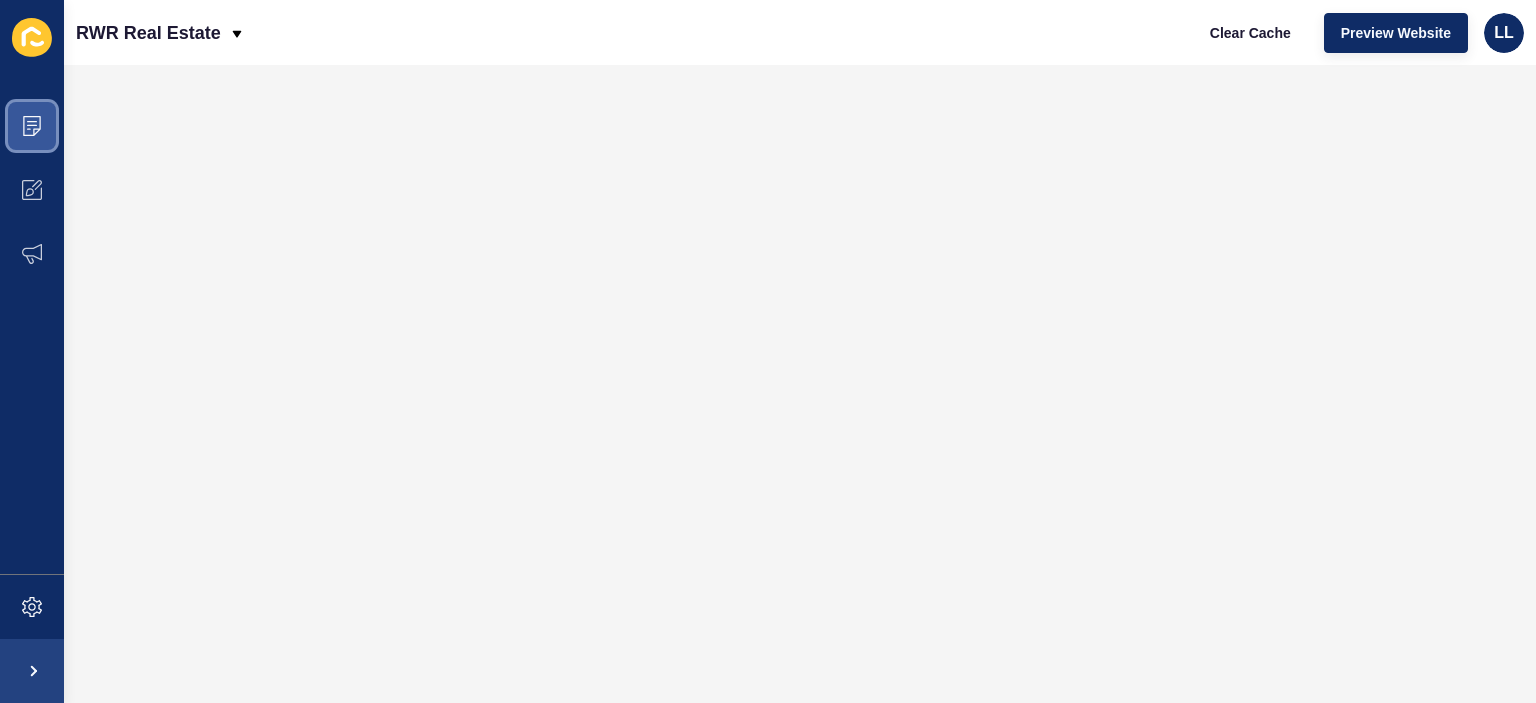 click 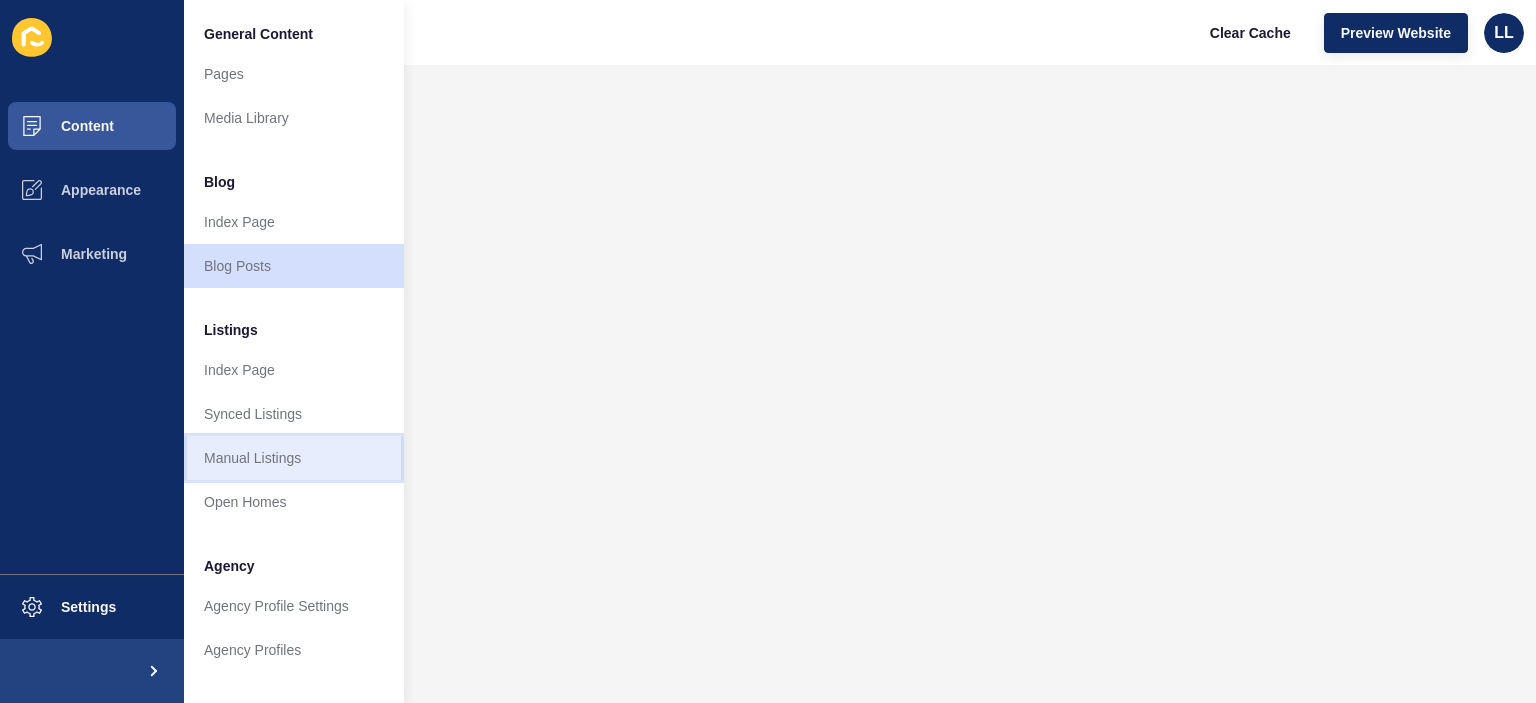 click on "Manual Listings" at bounding box center (294, 458) 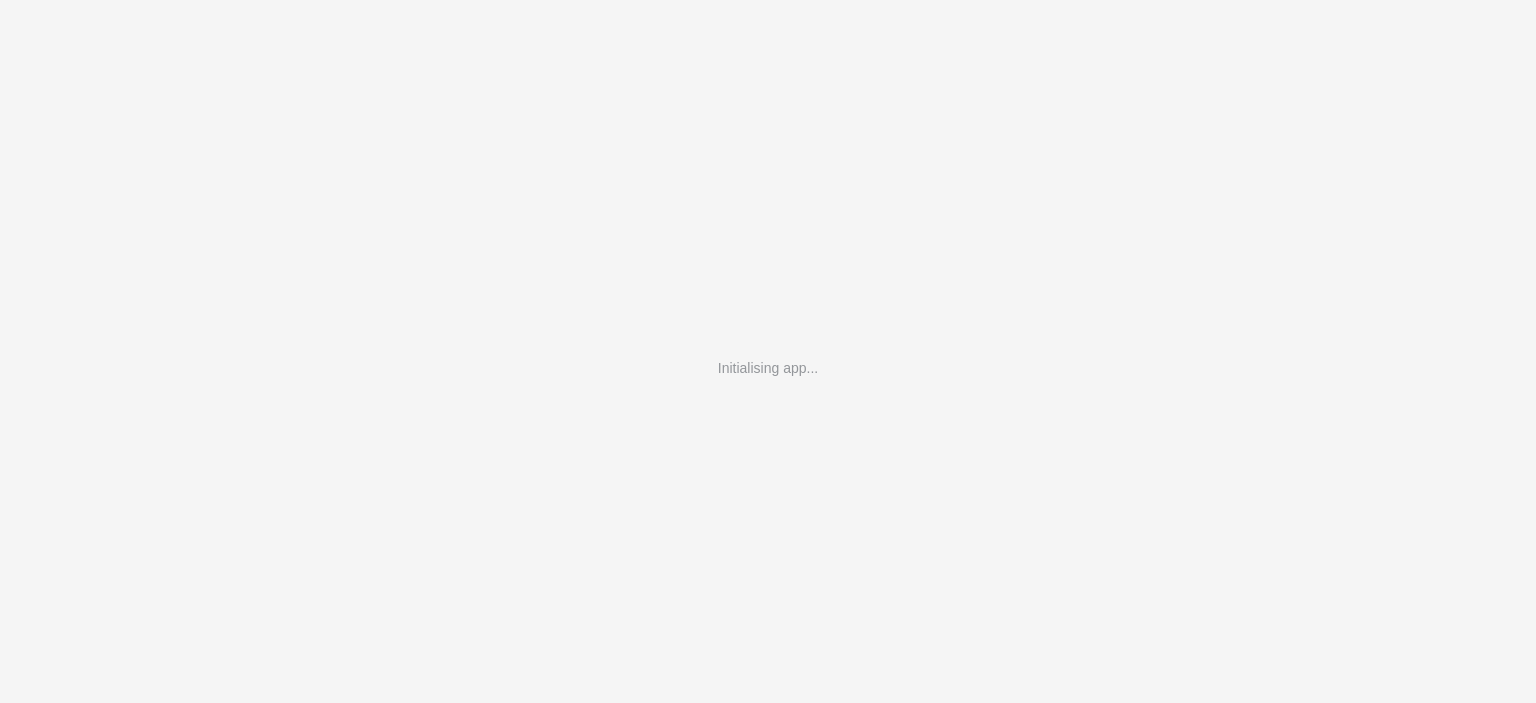 scroll, scrollTop: 0, scrollLeft: 0, axis: both 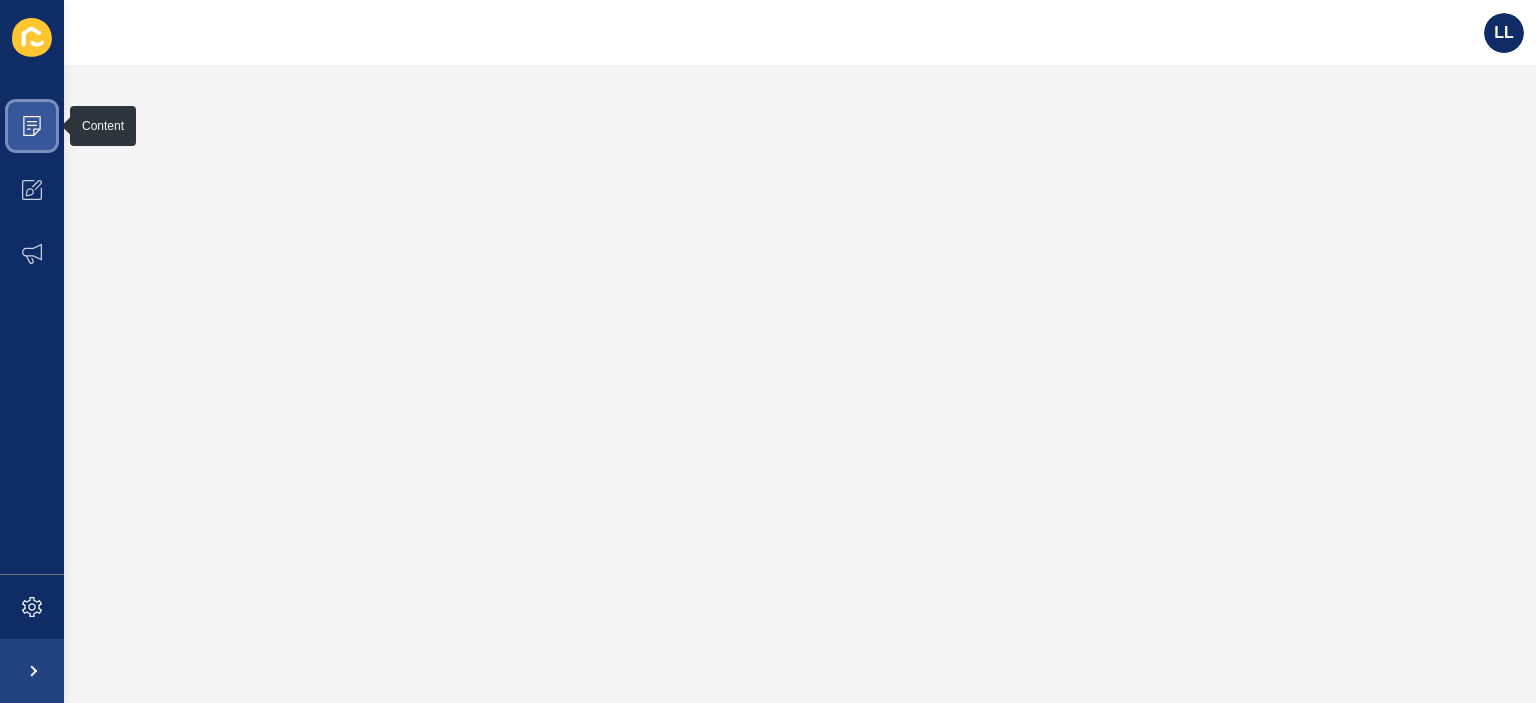 click at bounding box center [32, 126] 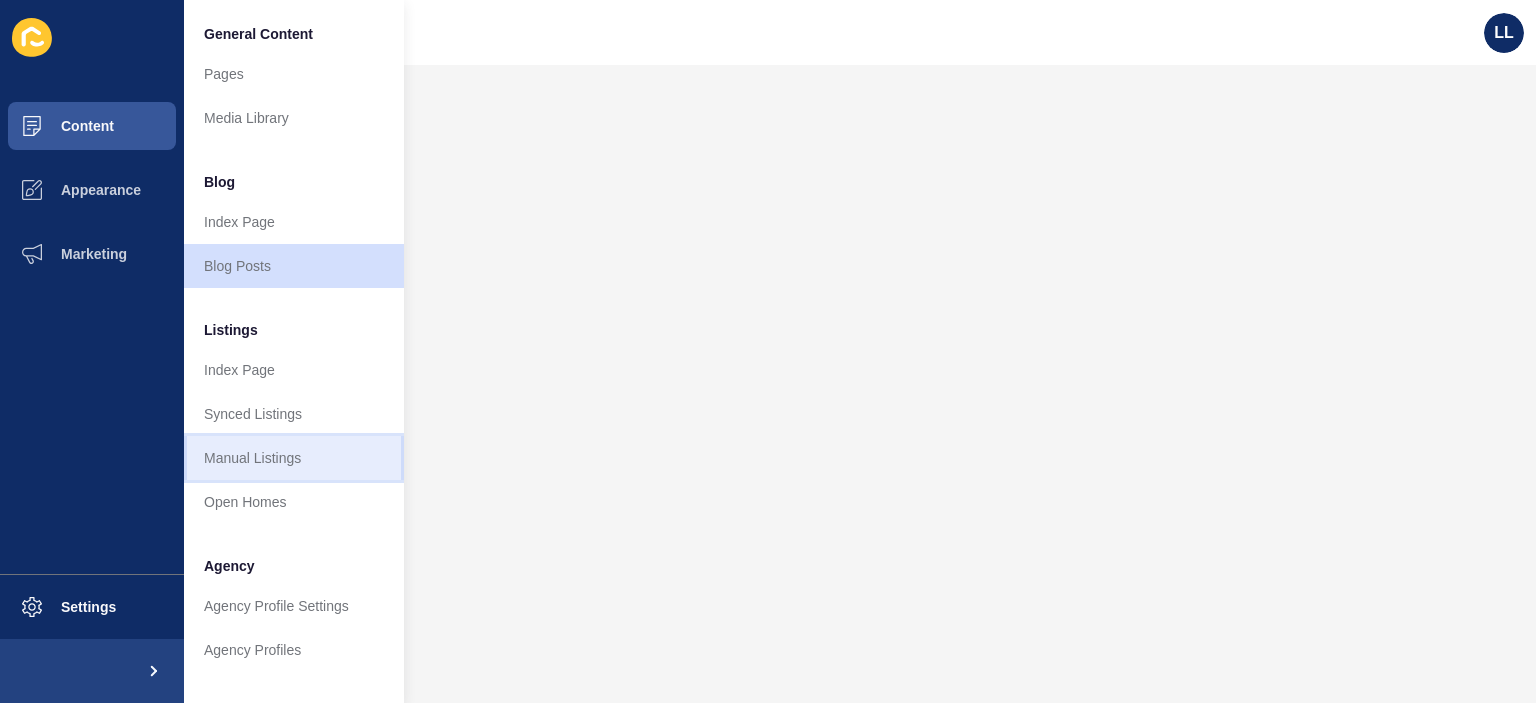 click on "Manual Listings" at bounding box center [294, 458] 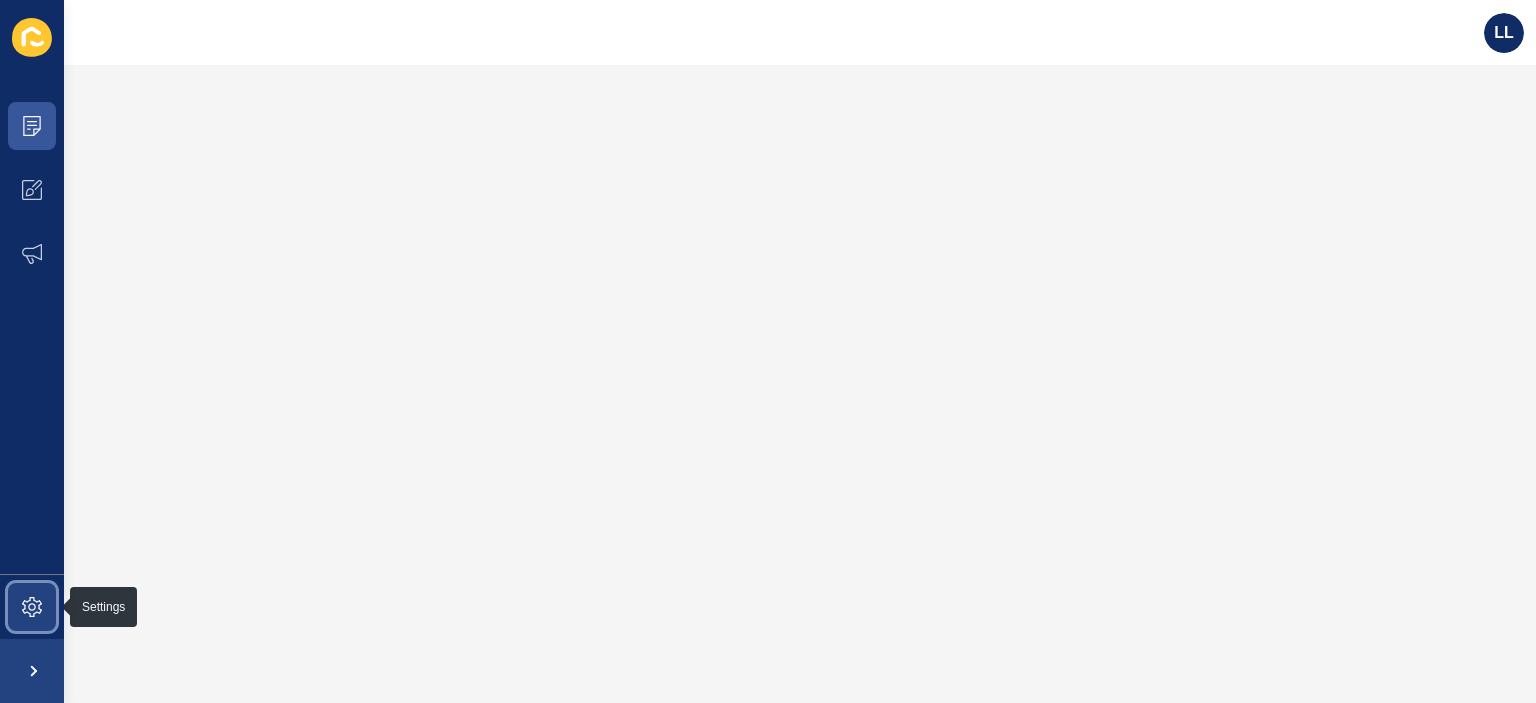 click at bounding box center [32, 607] 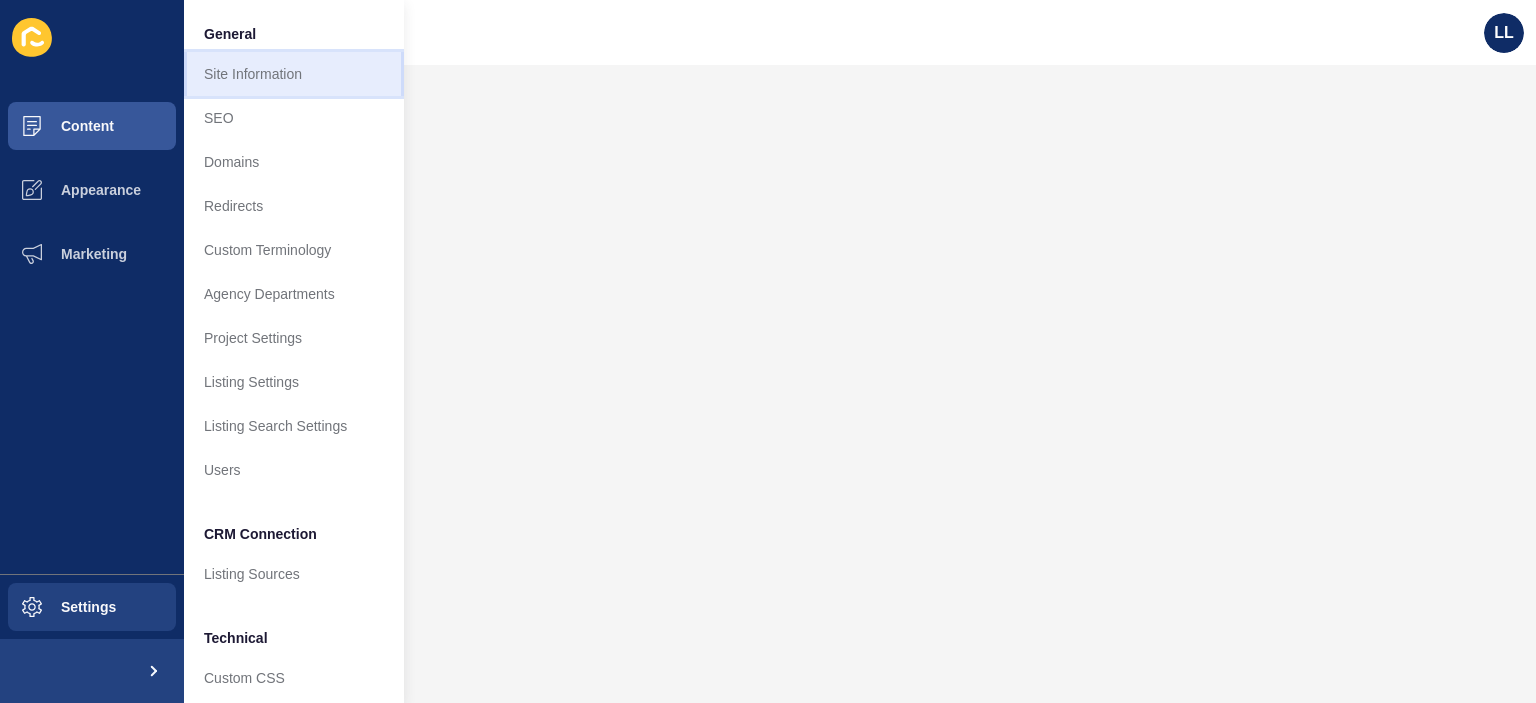 click on "Site Information" at bounding box center (294, 74) 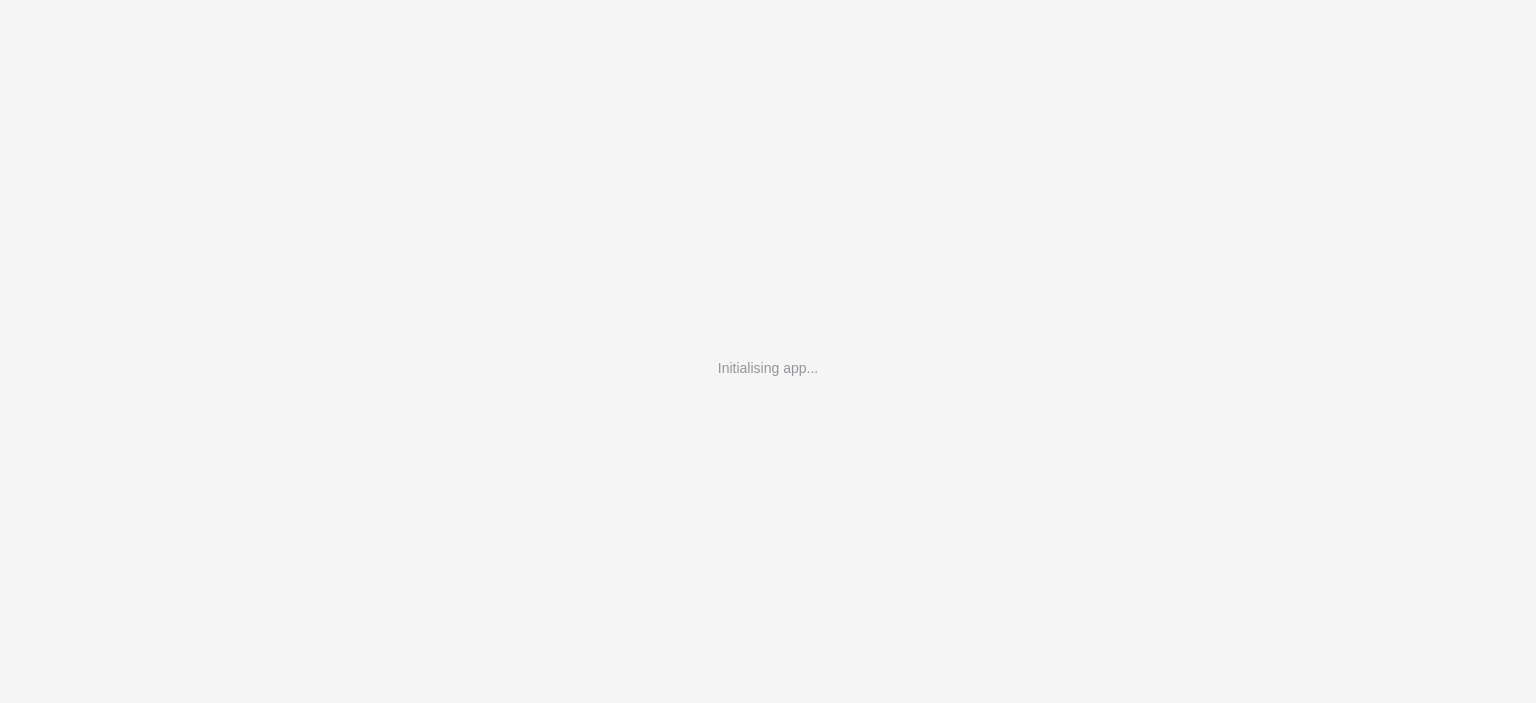 scroll, scrollTop: 0, scrollLeft: 0, axis: both 